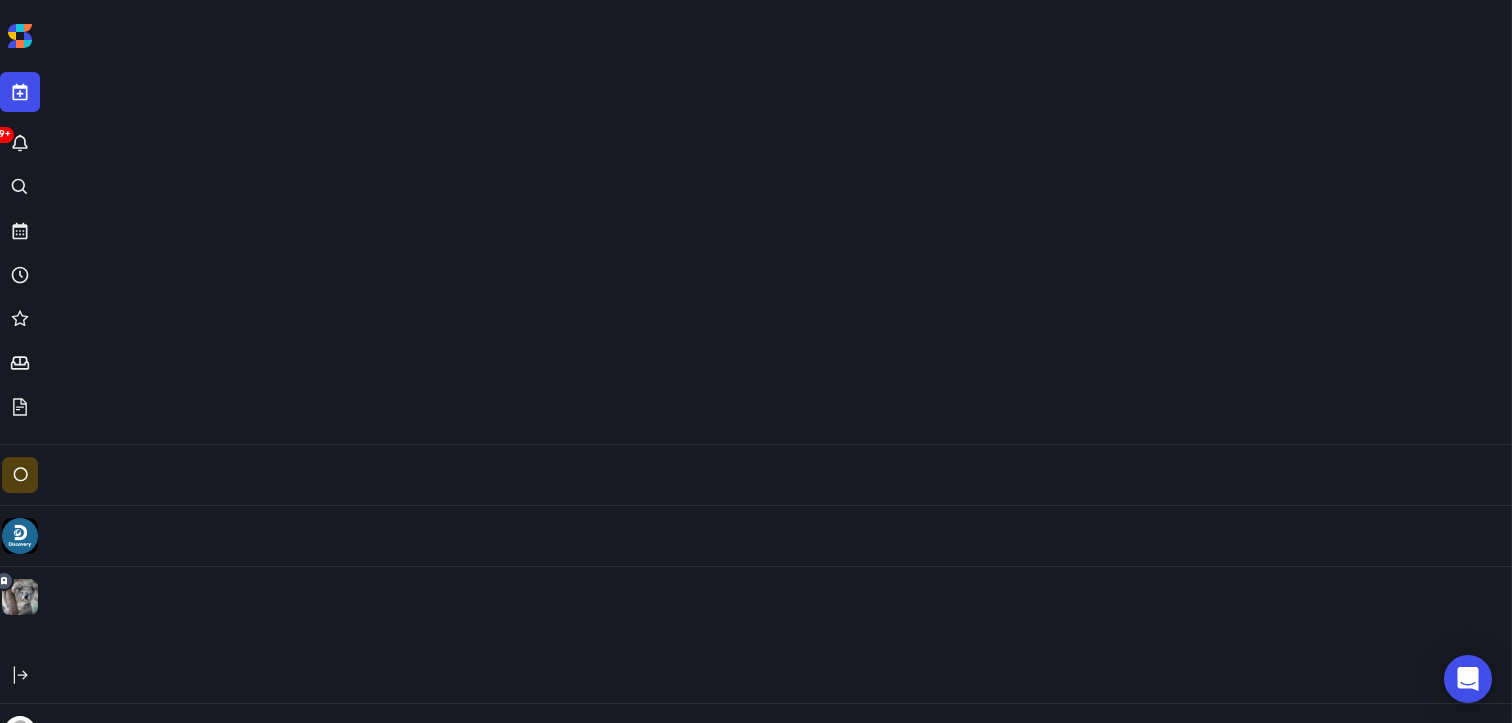 scroll, scrollTop: 0, scrollLeft: 0, axis: both 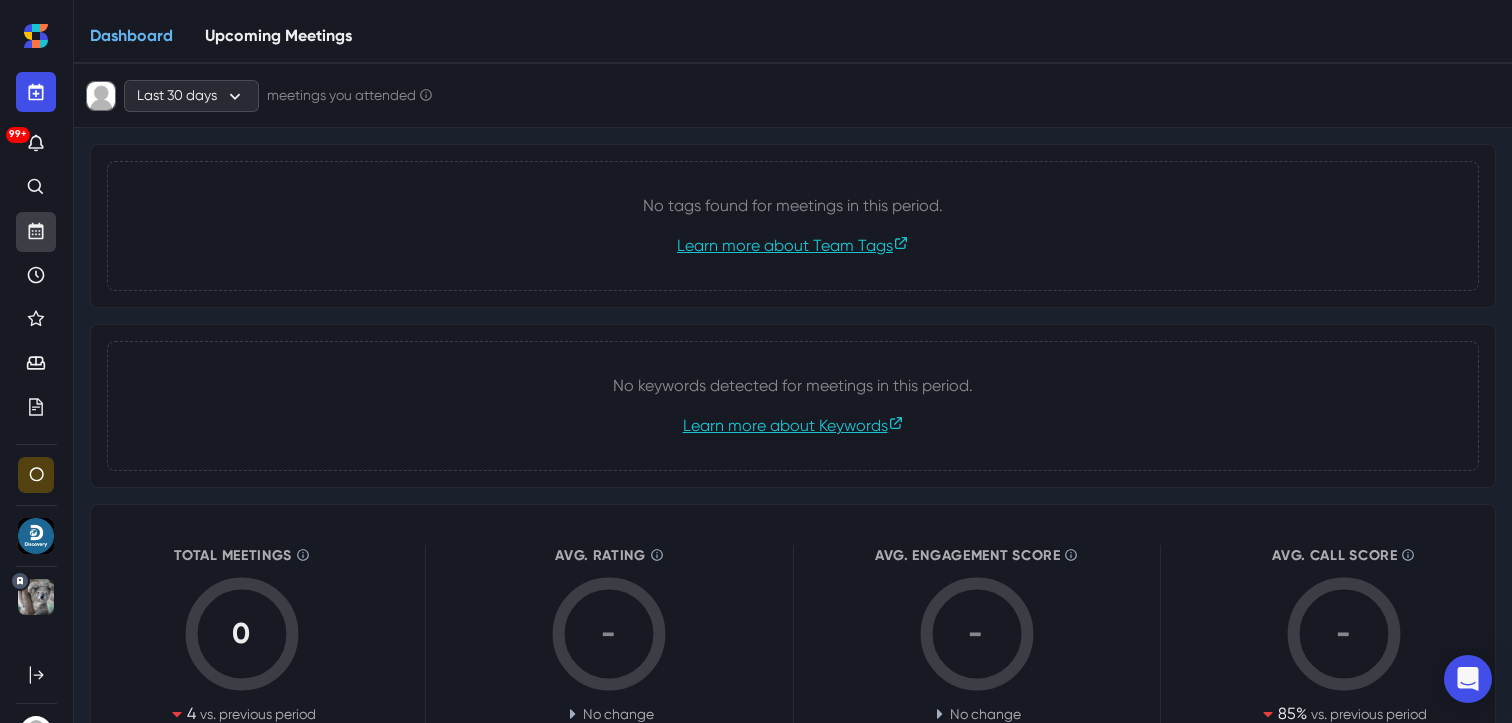click at bounding box center (36, 232) 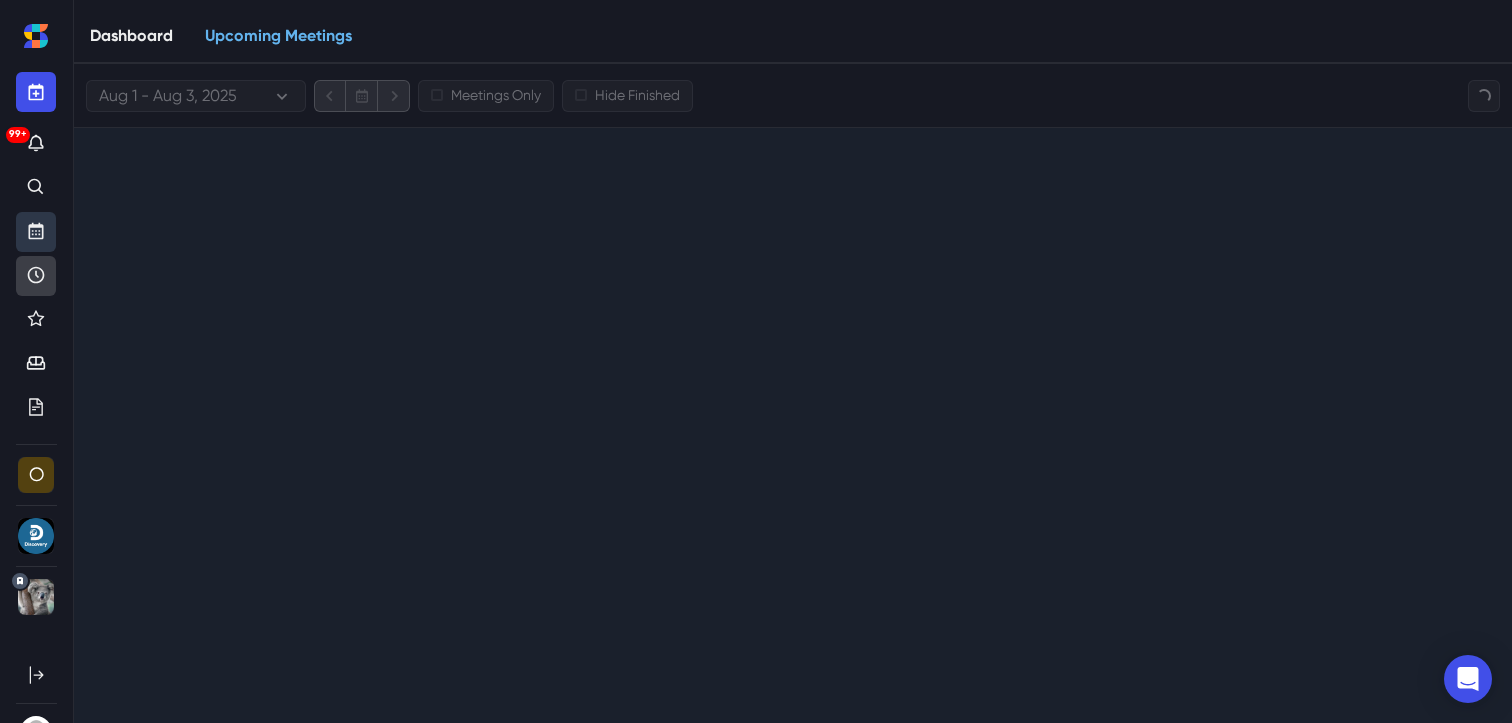 click 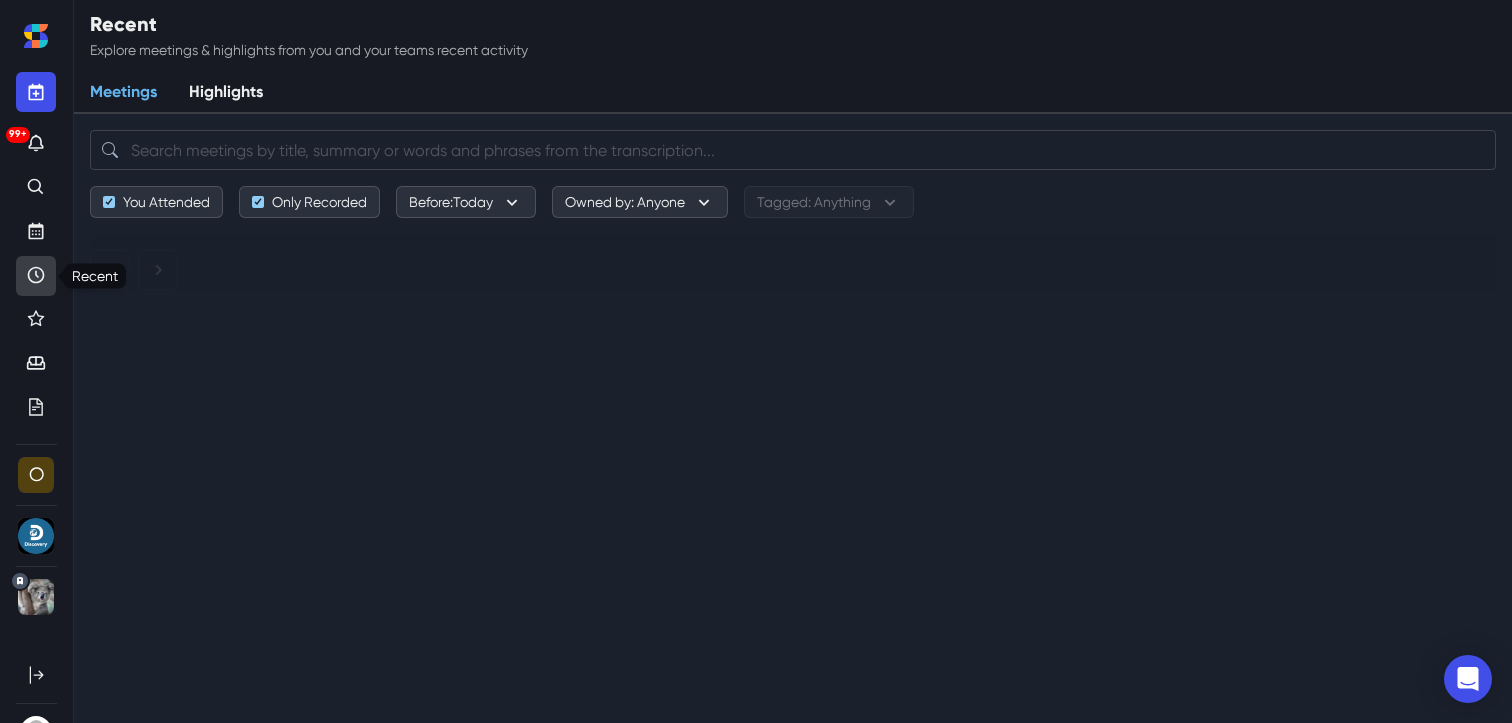 click at bounding box center (36, 276) 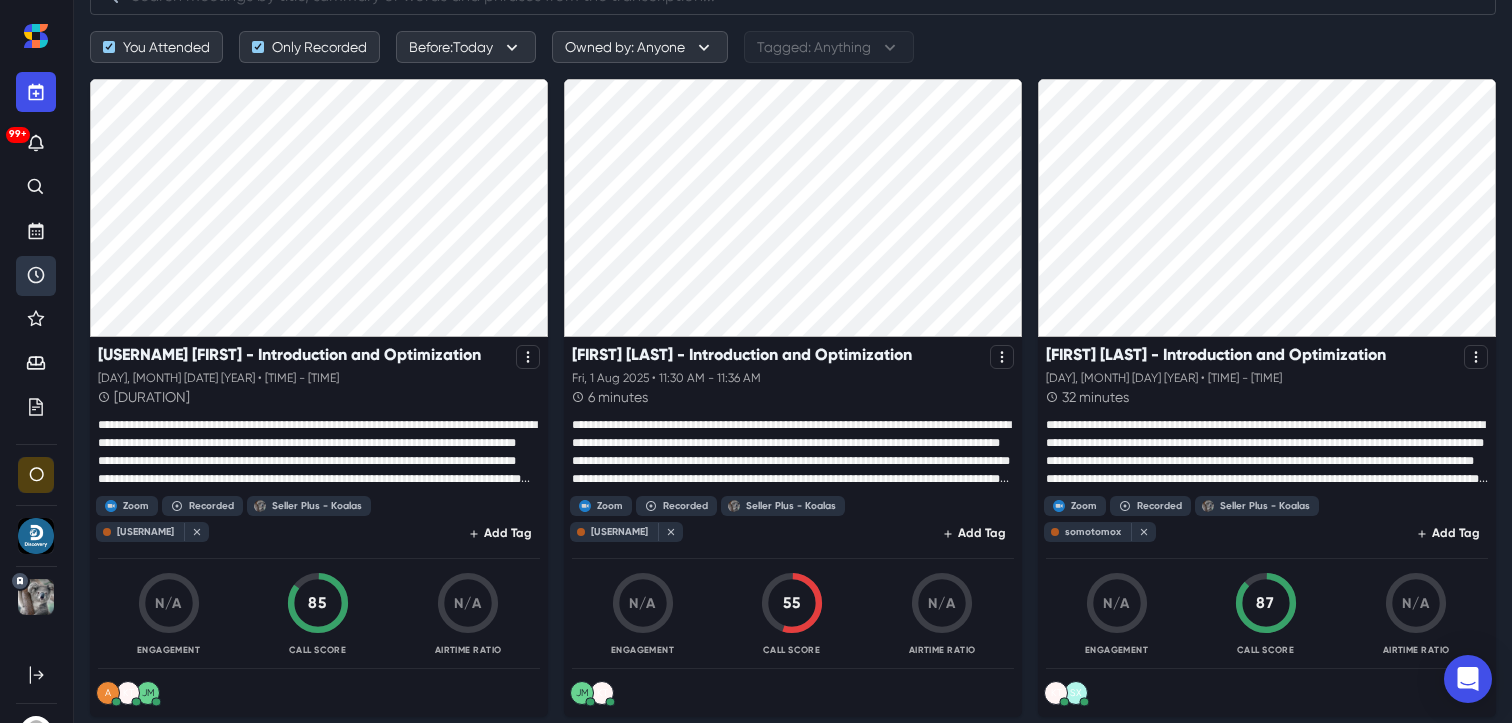 scroll, scrollTop: 161, scrollLeft: 0, axis: vertical 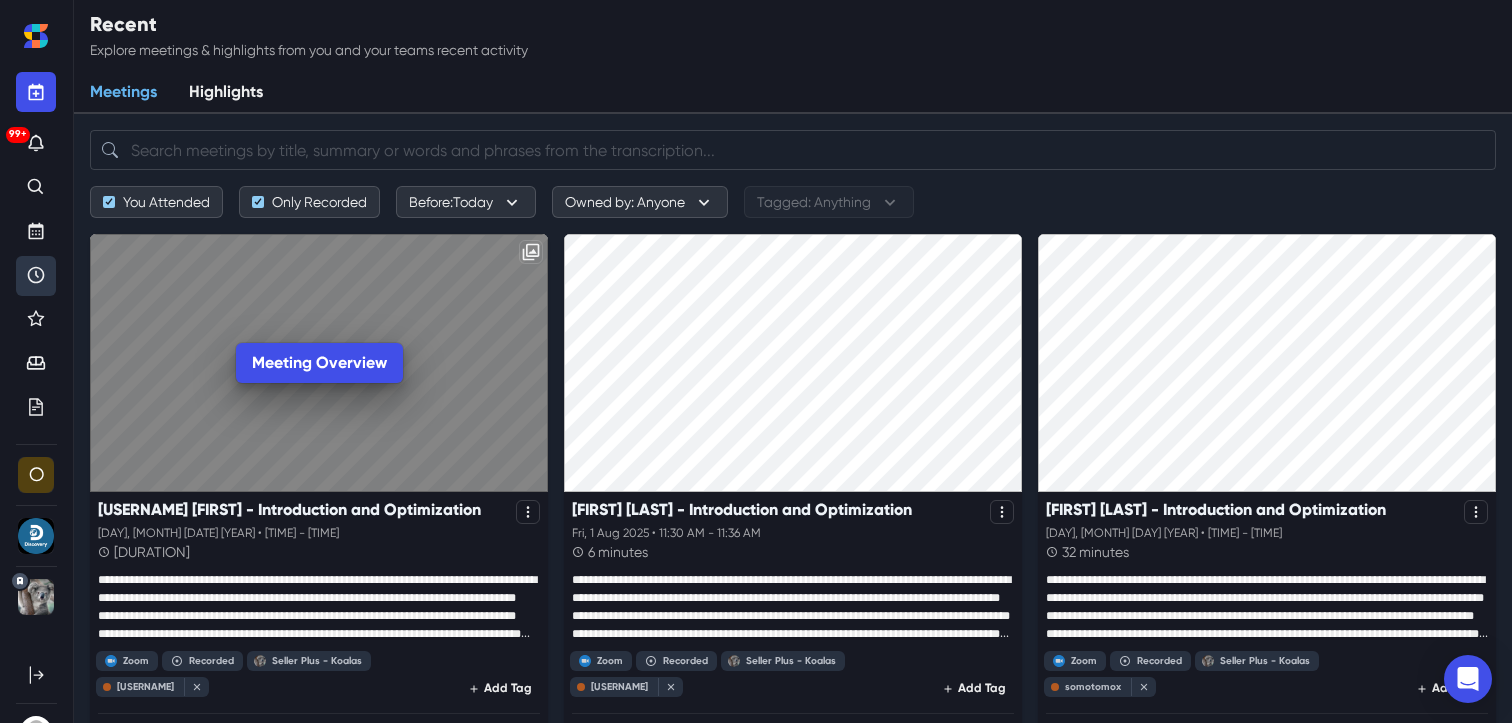 click on "Meeting Overview" at bounding box center (319, 363) 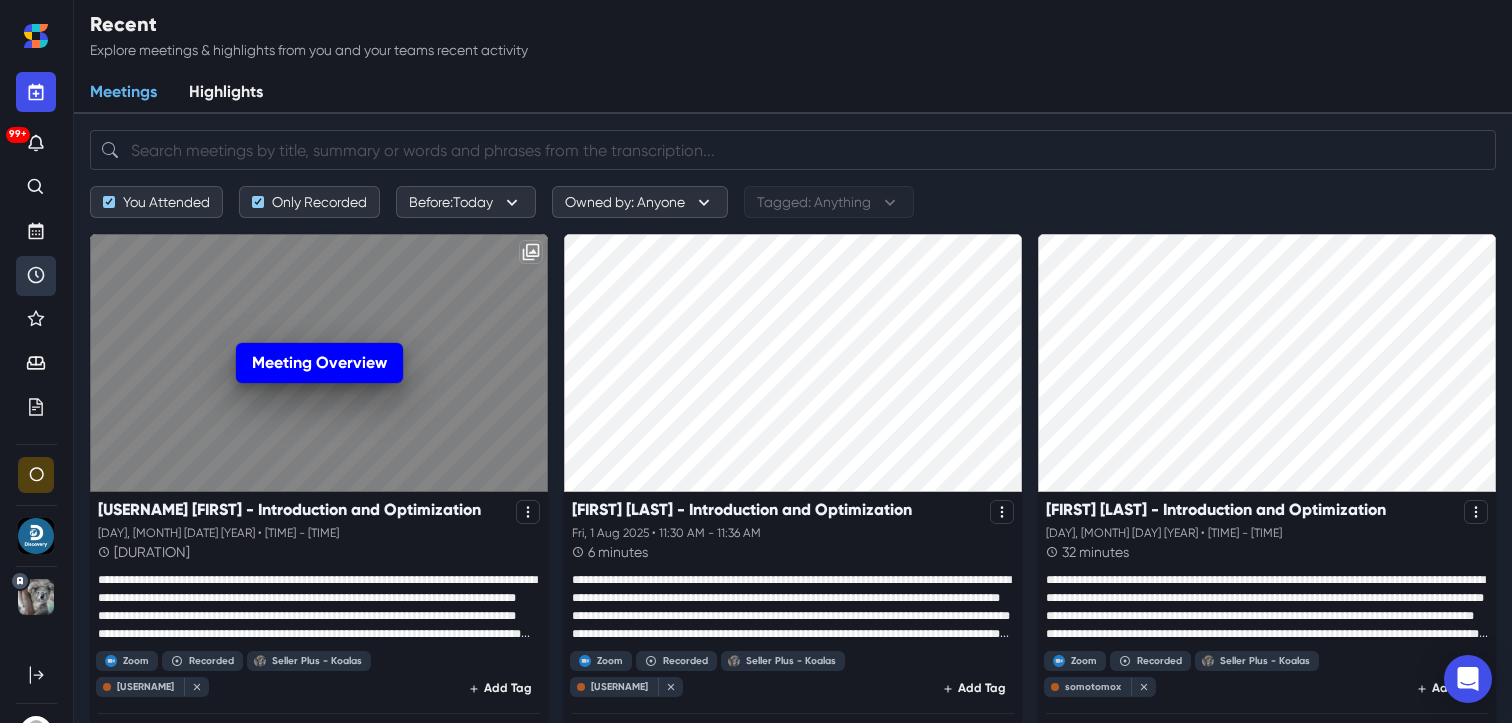 click on "Meeting Overview" at bounding box center [319, 363] 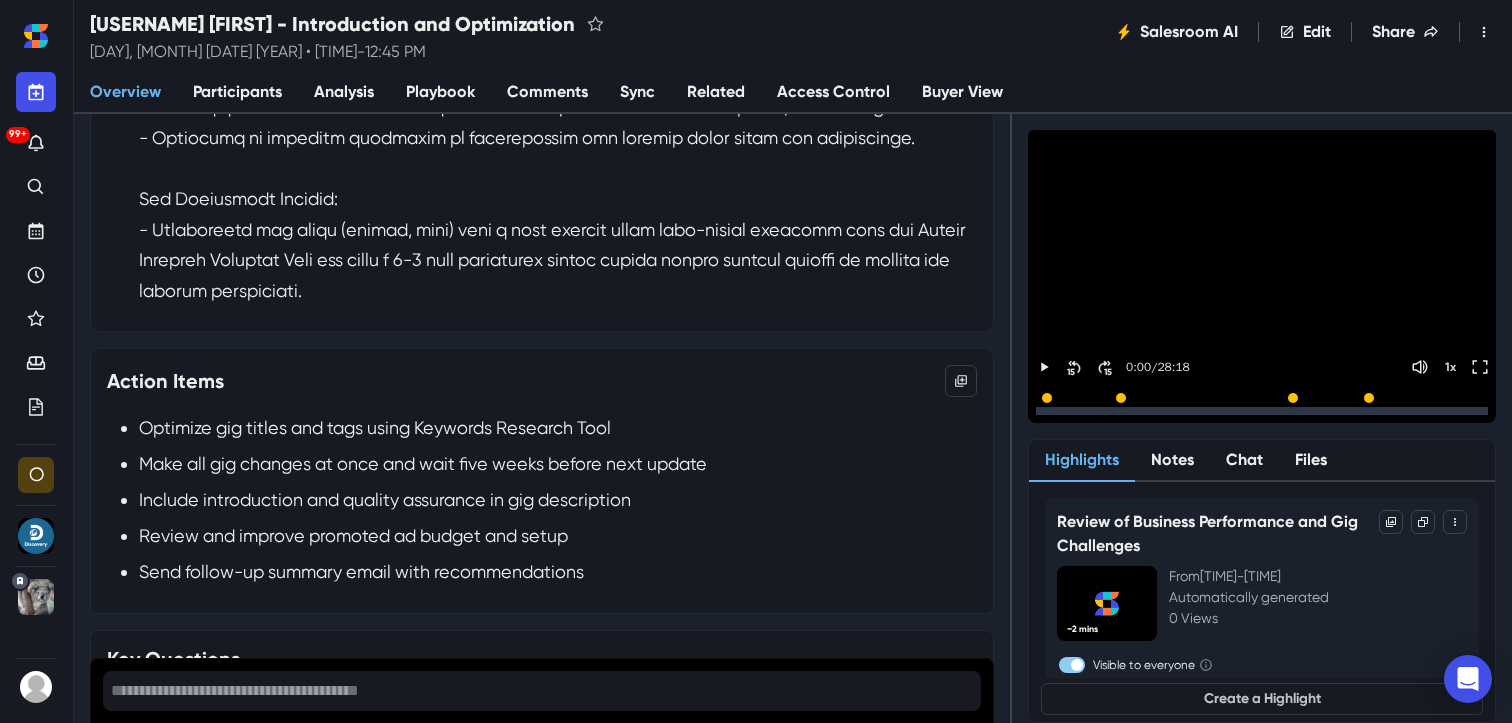 scroll, scrollTop: 1227, scrollLeft: 0, axis: vertical 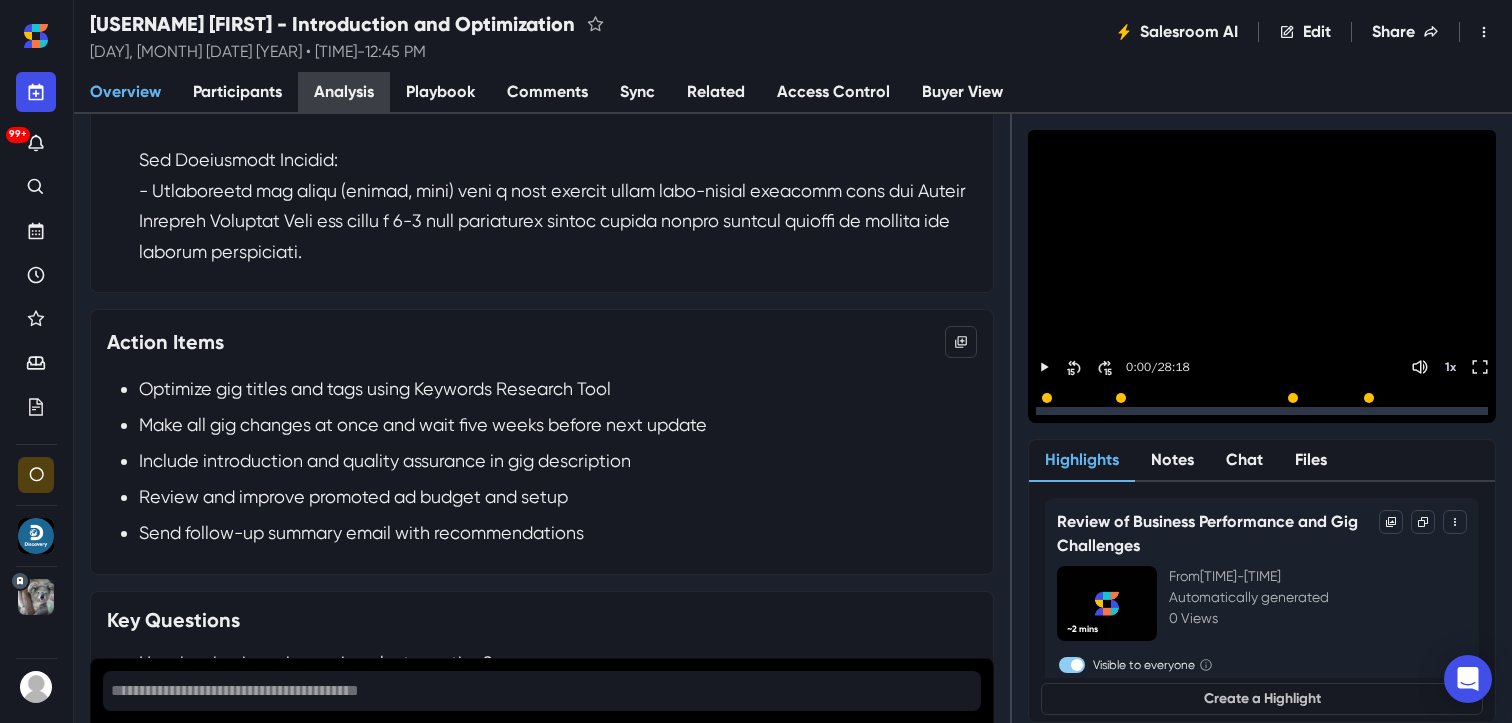 click on "Analysis" at bounding box center (344, 93) 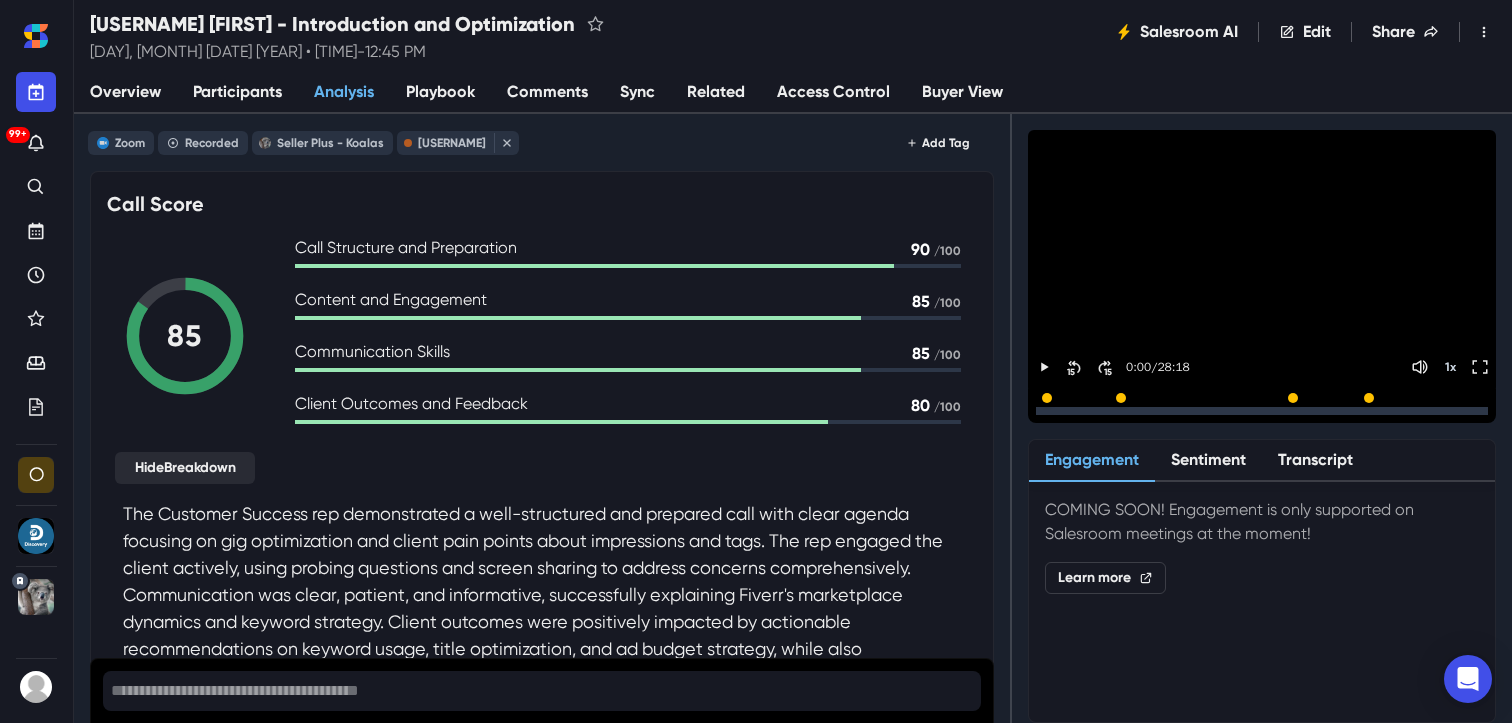 click on "Sync" at bounding box center (637, 93) 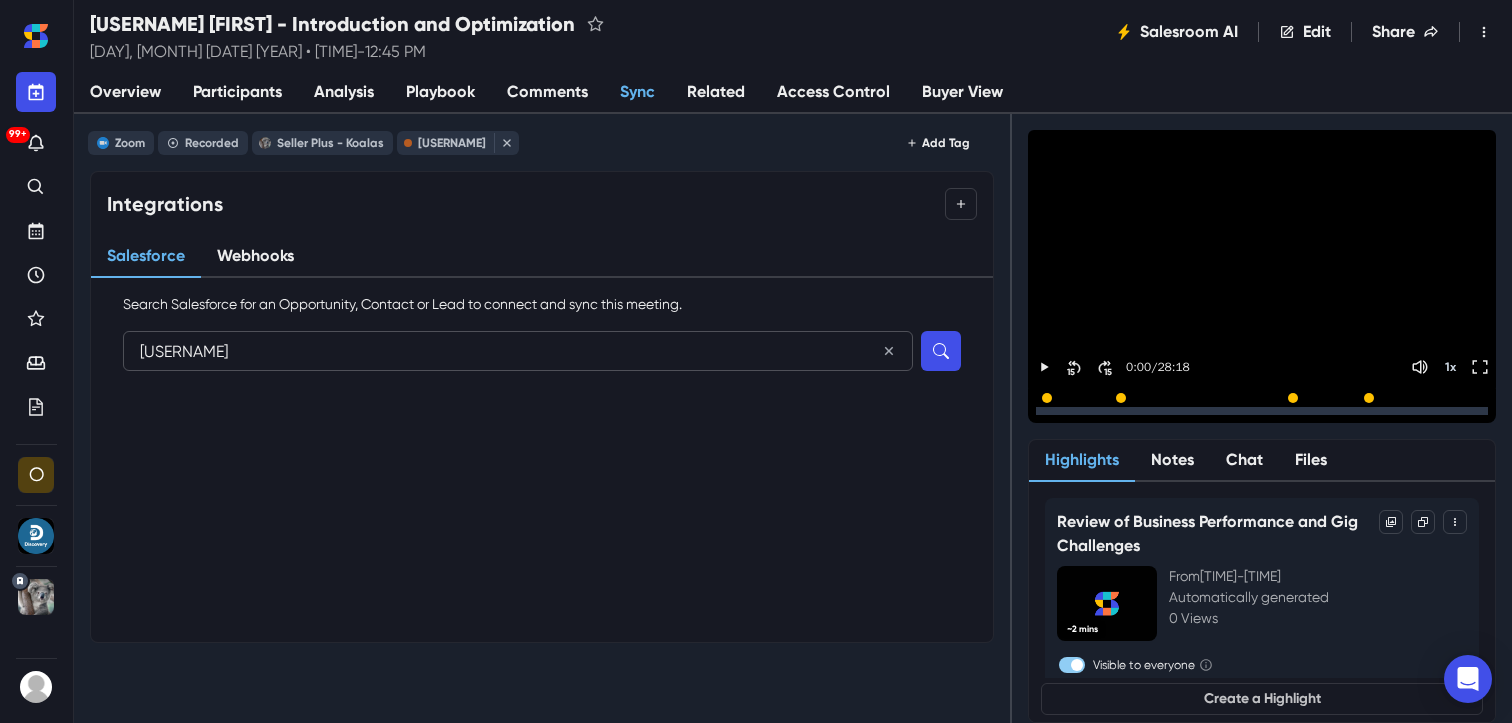 type on "[USERNAME]" 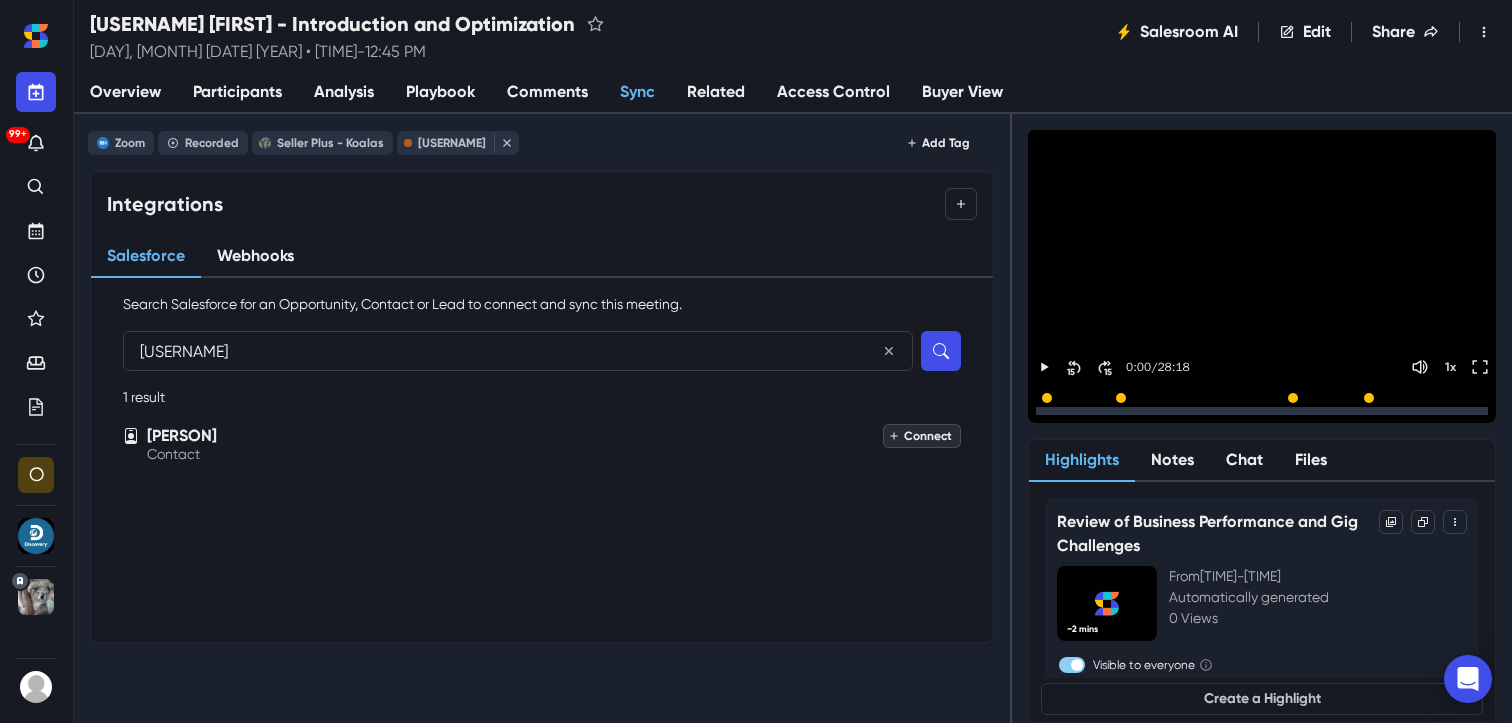 click on "Connect" at bounding box center (922, 436) 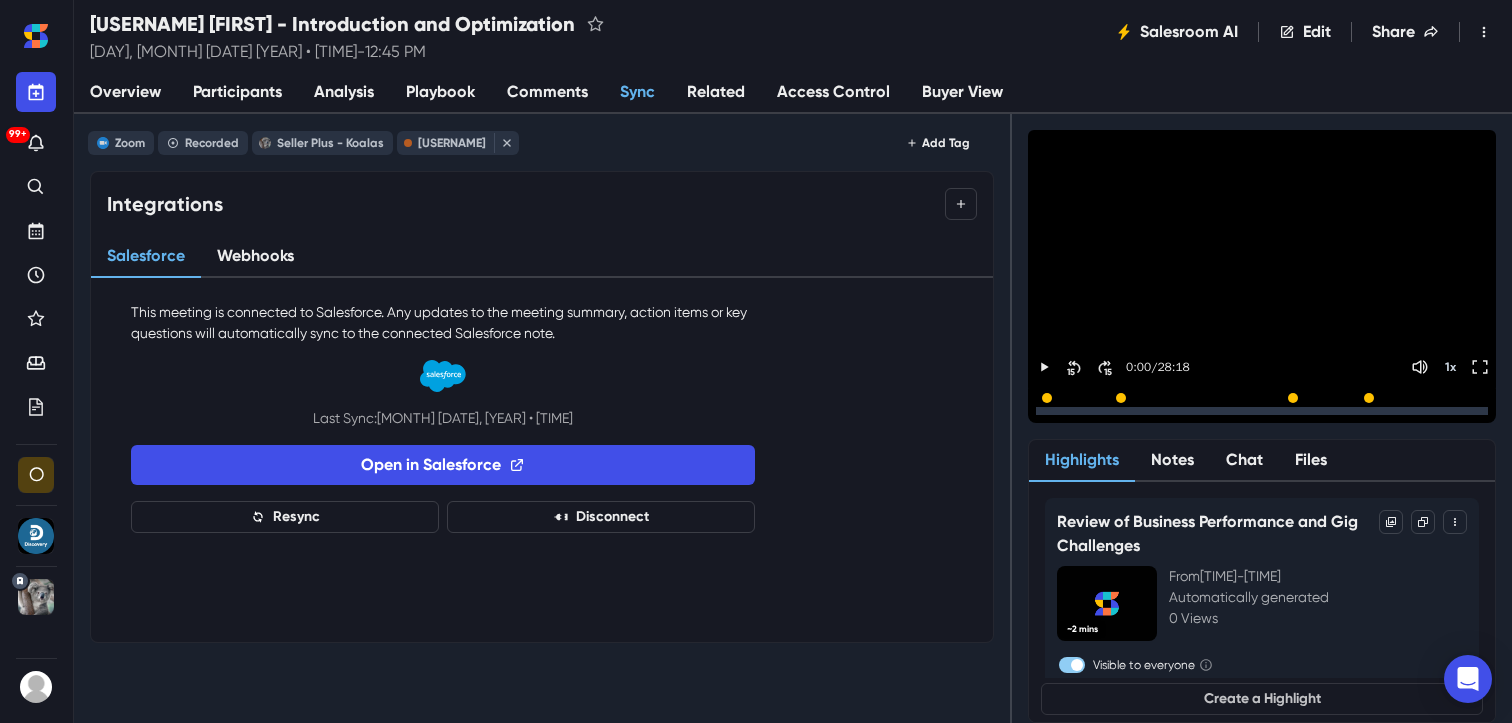 click 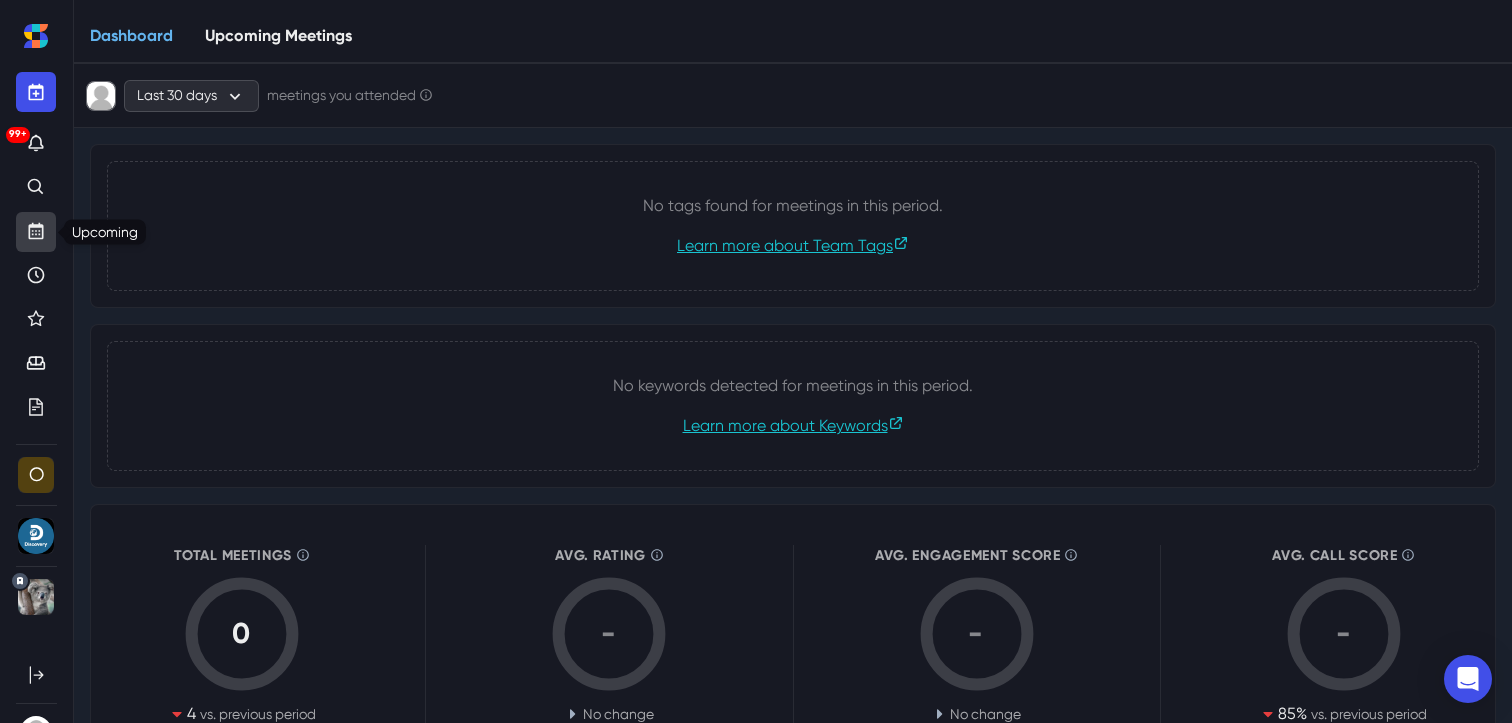 click 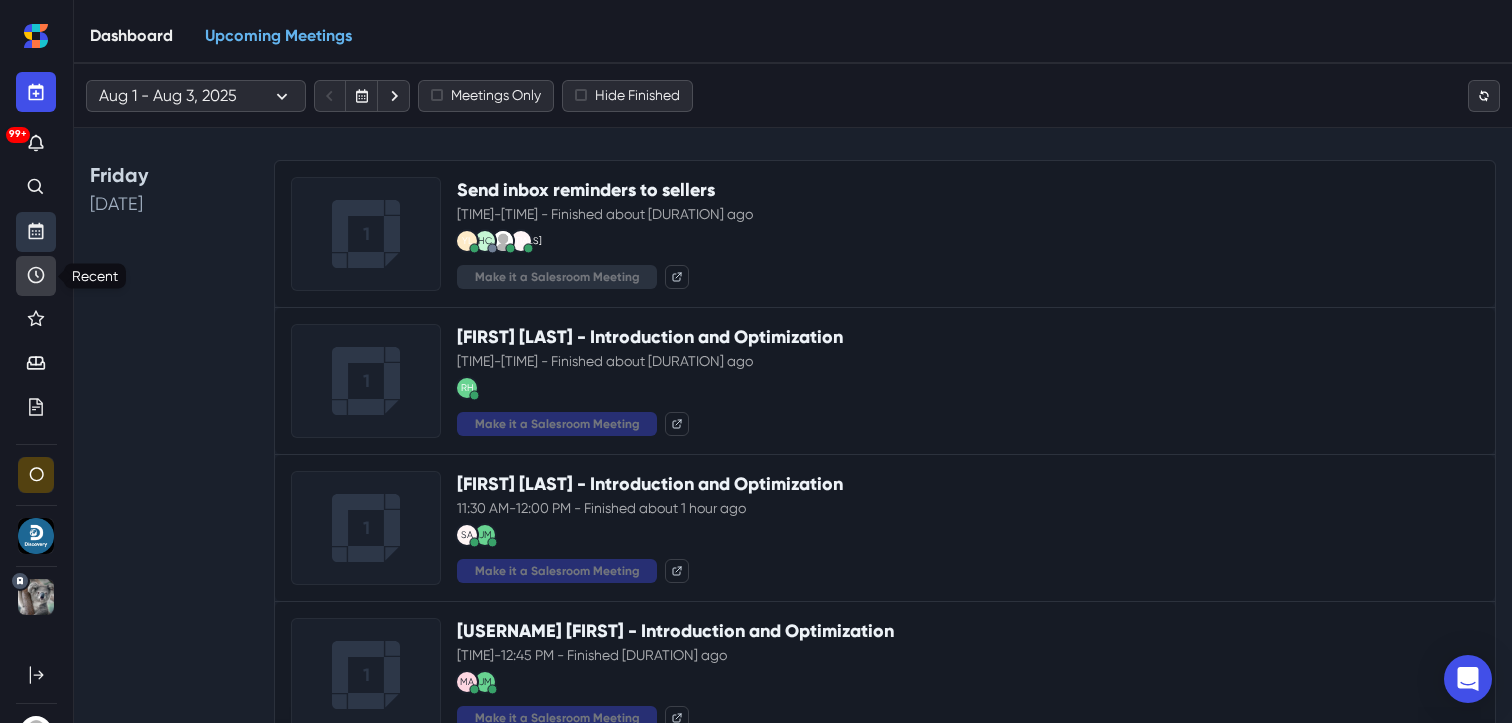 click 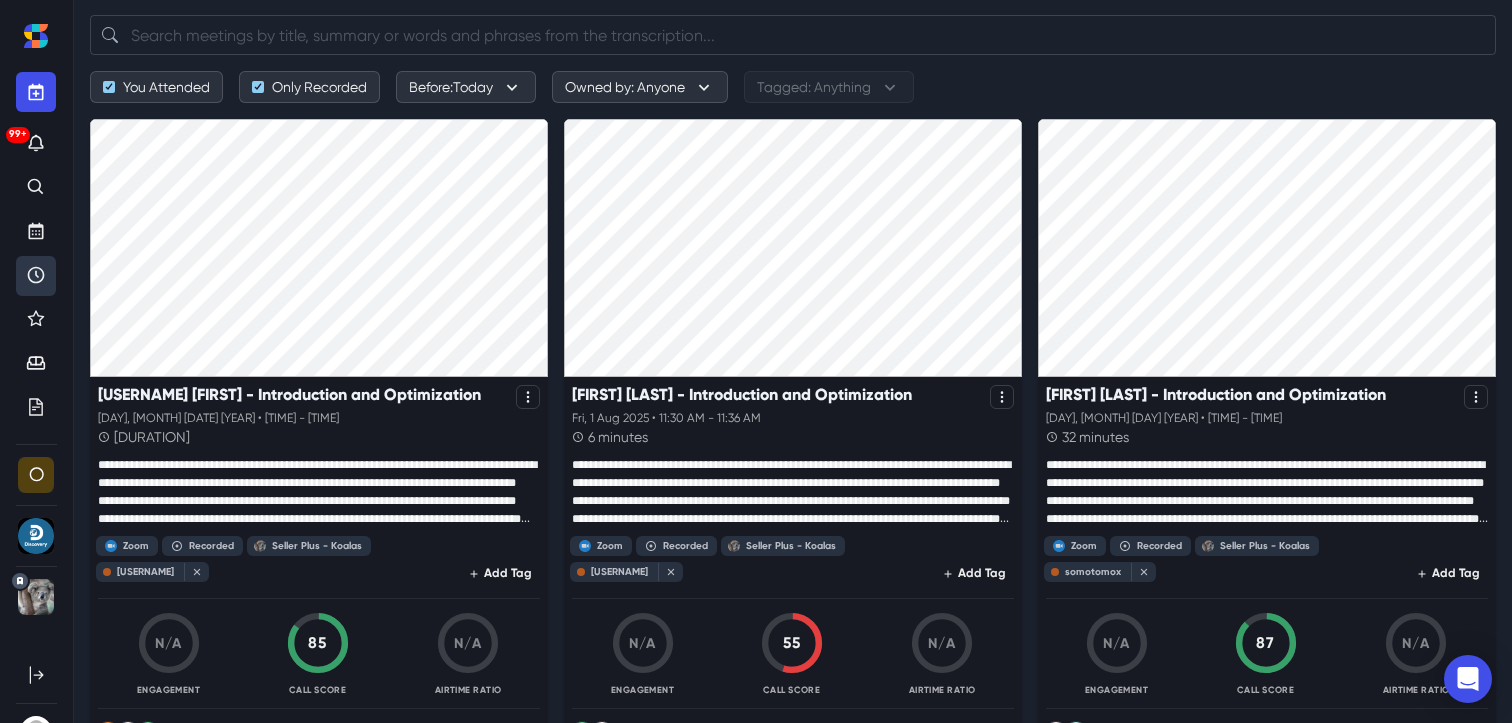 scroll, scrollTop: 122, scrollLeft: 0, axis: vertical 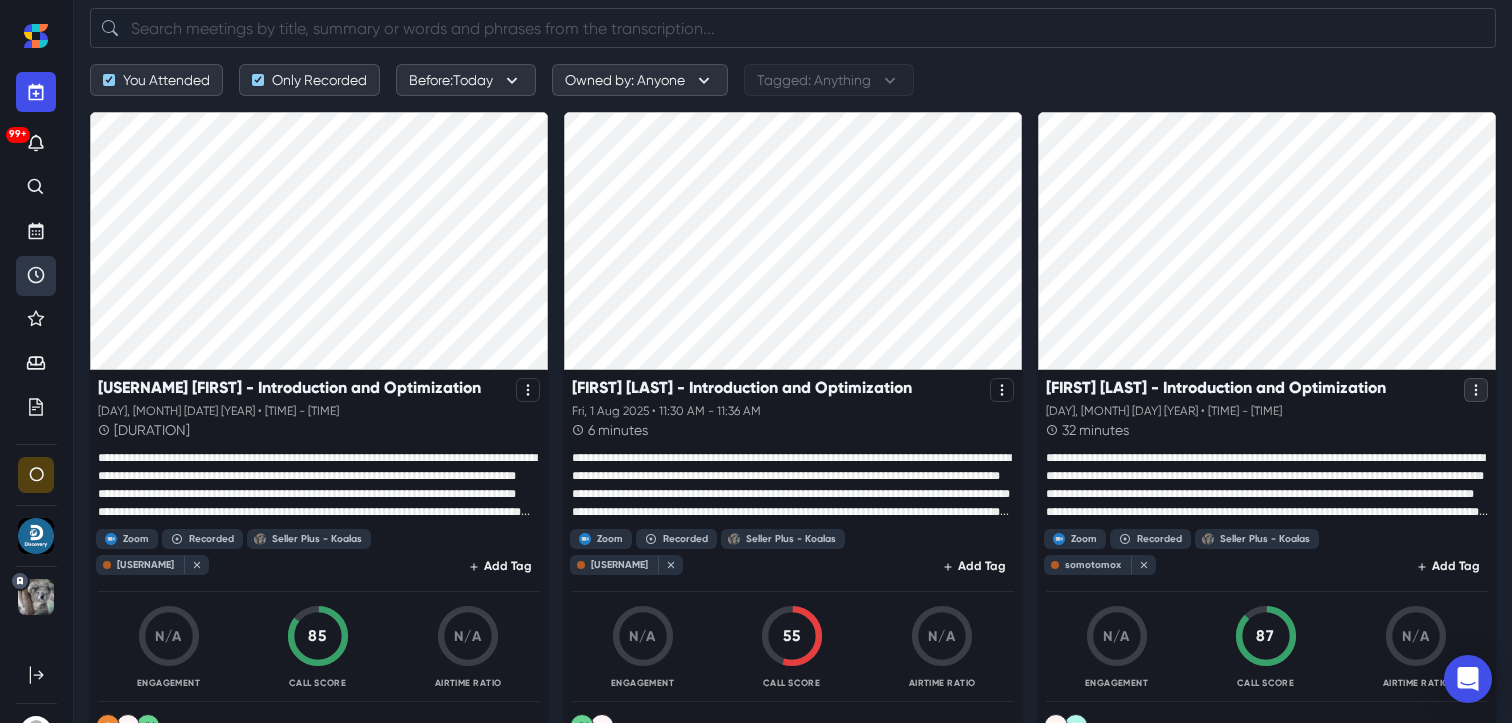click 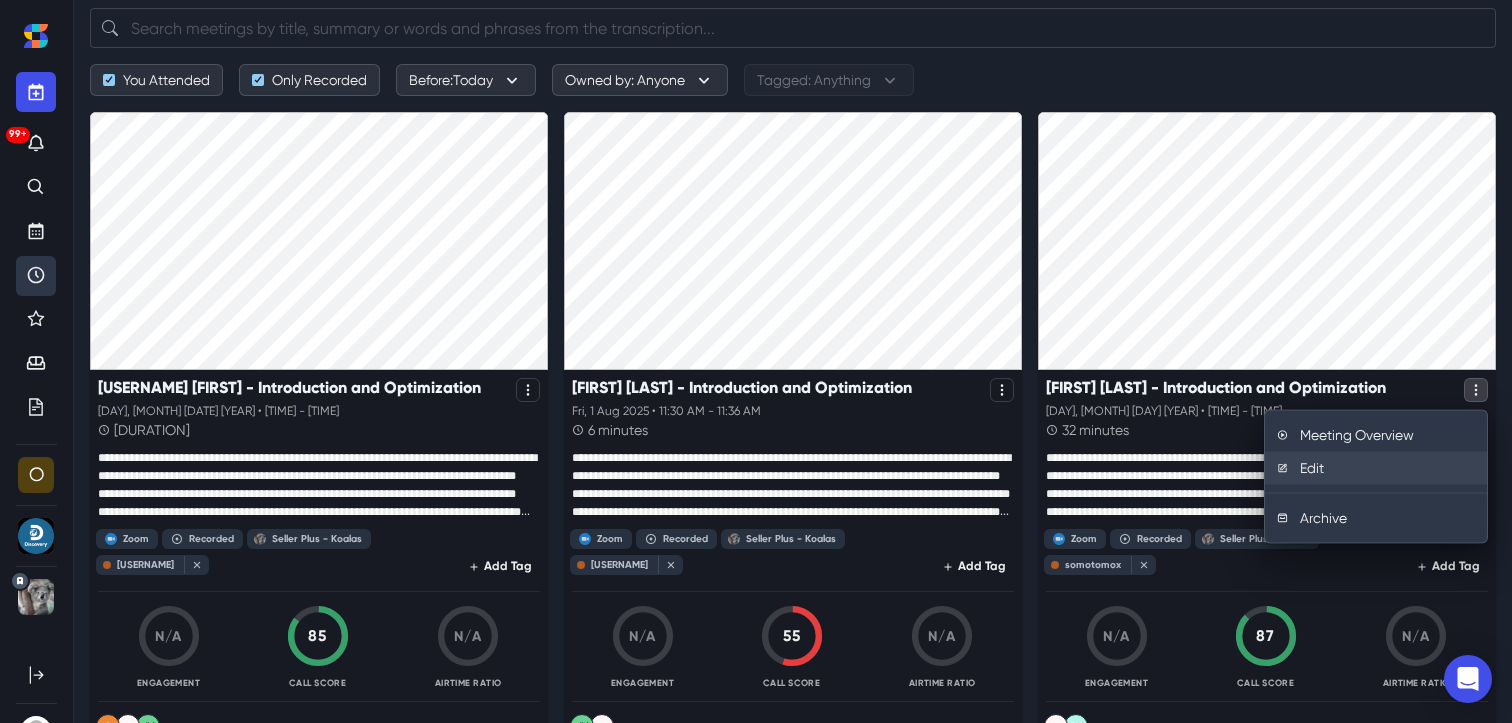 click on "Edit" at bounding box center (1376, 468) 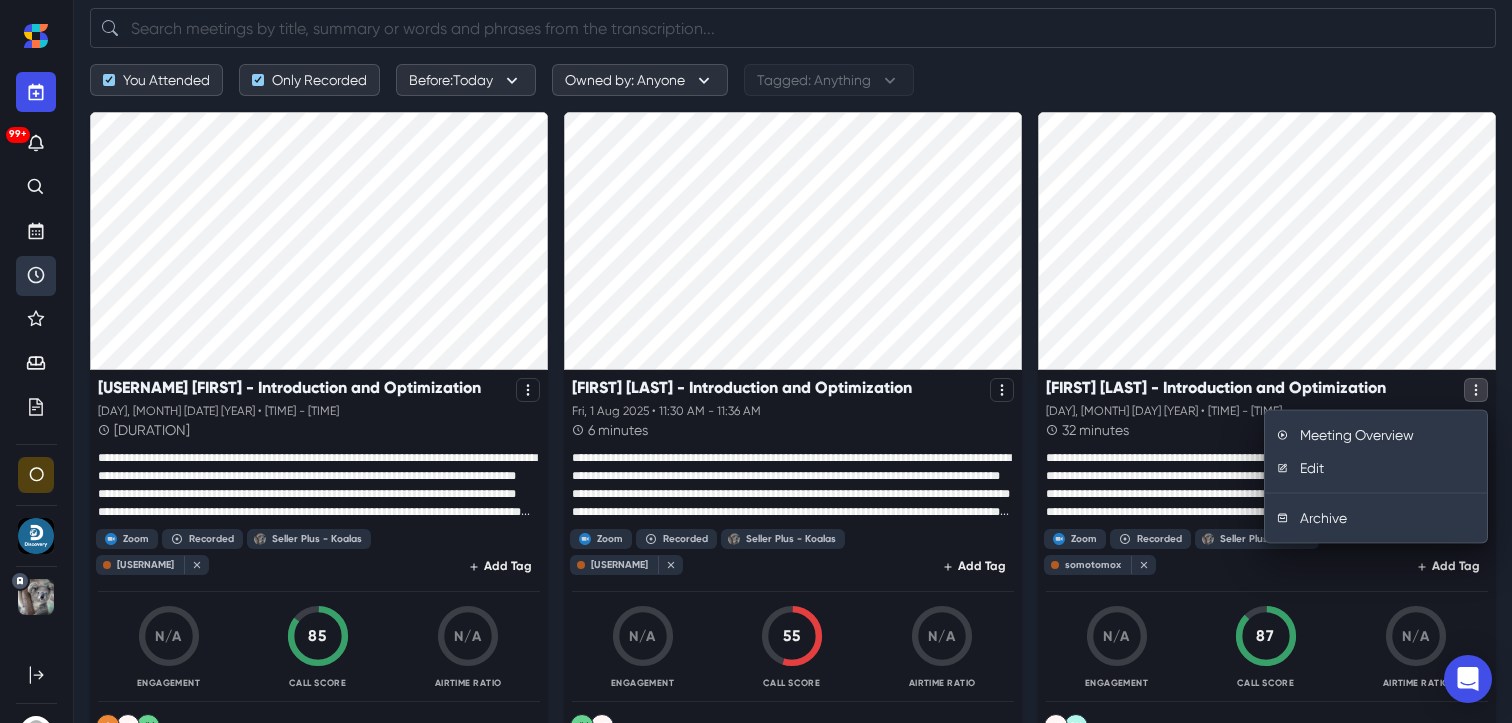 scroll, scrollTop: 0, scrollLeft: 0, axis: both 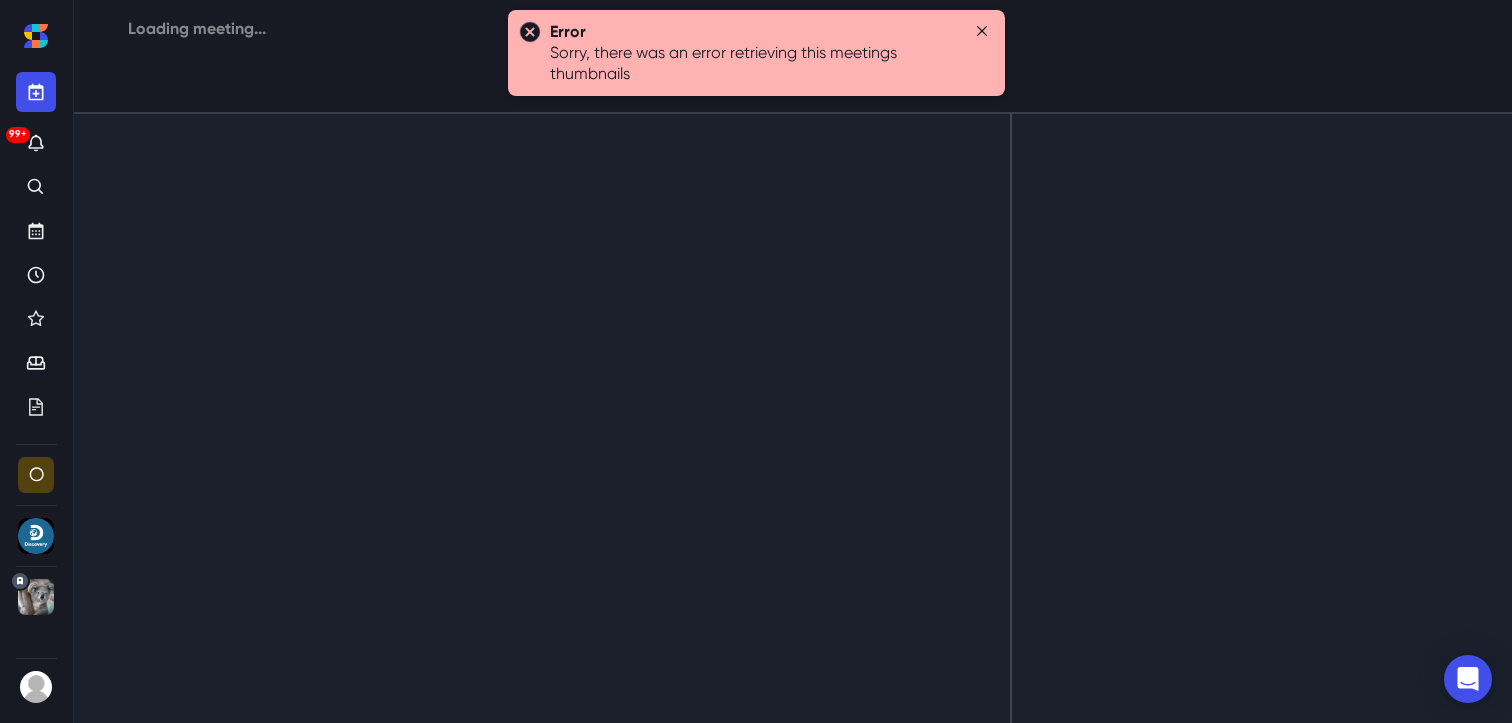 click 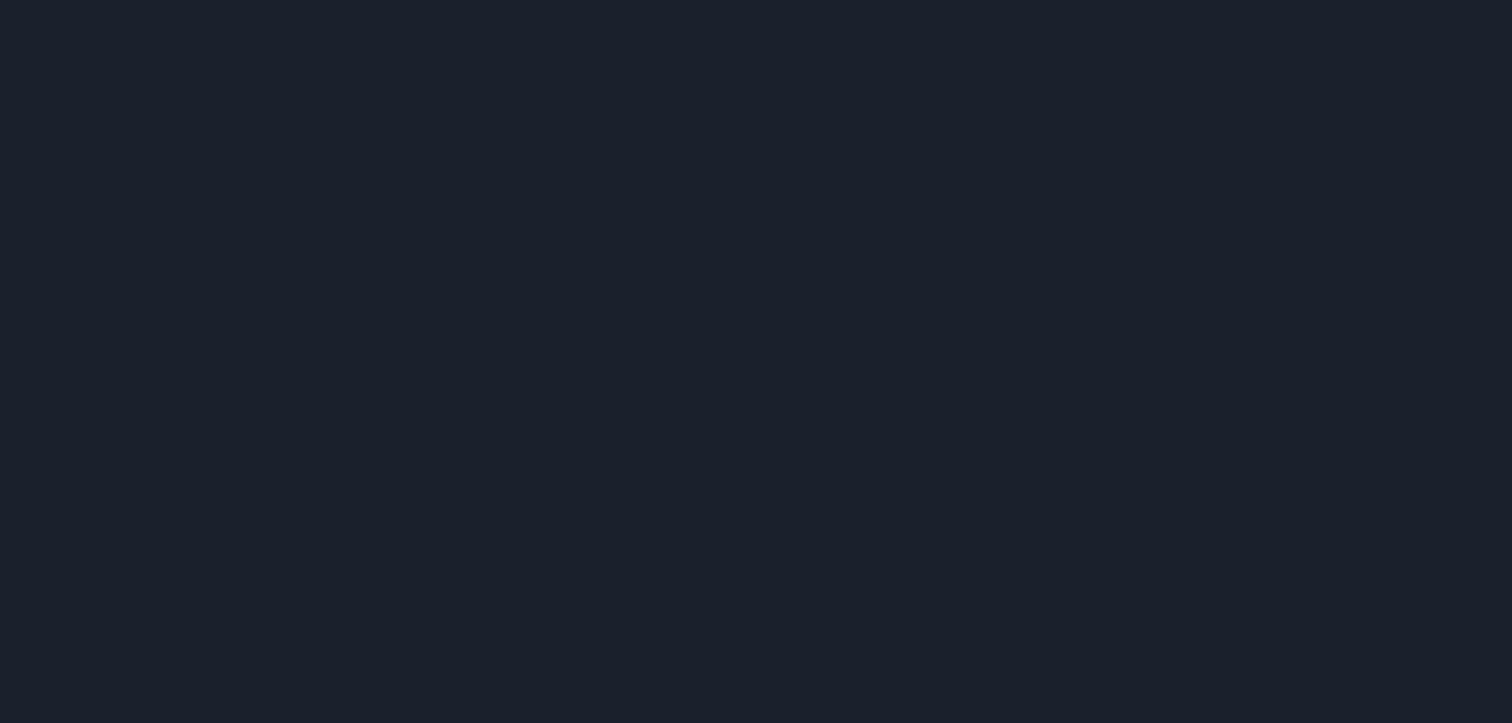 scroll, scrollTop: 0, scrollLeft: 0, axis: both 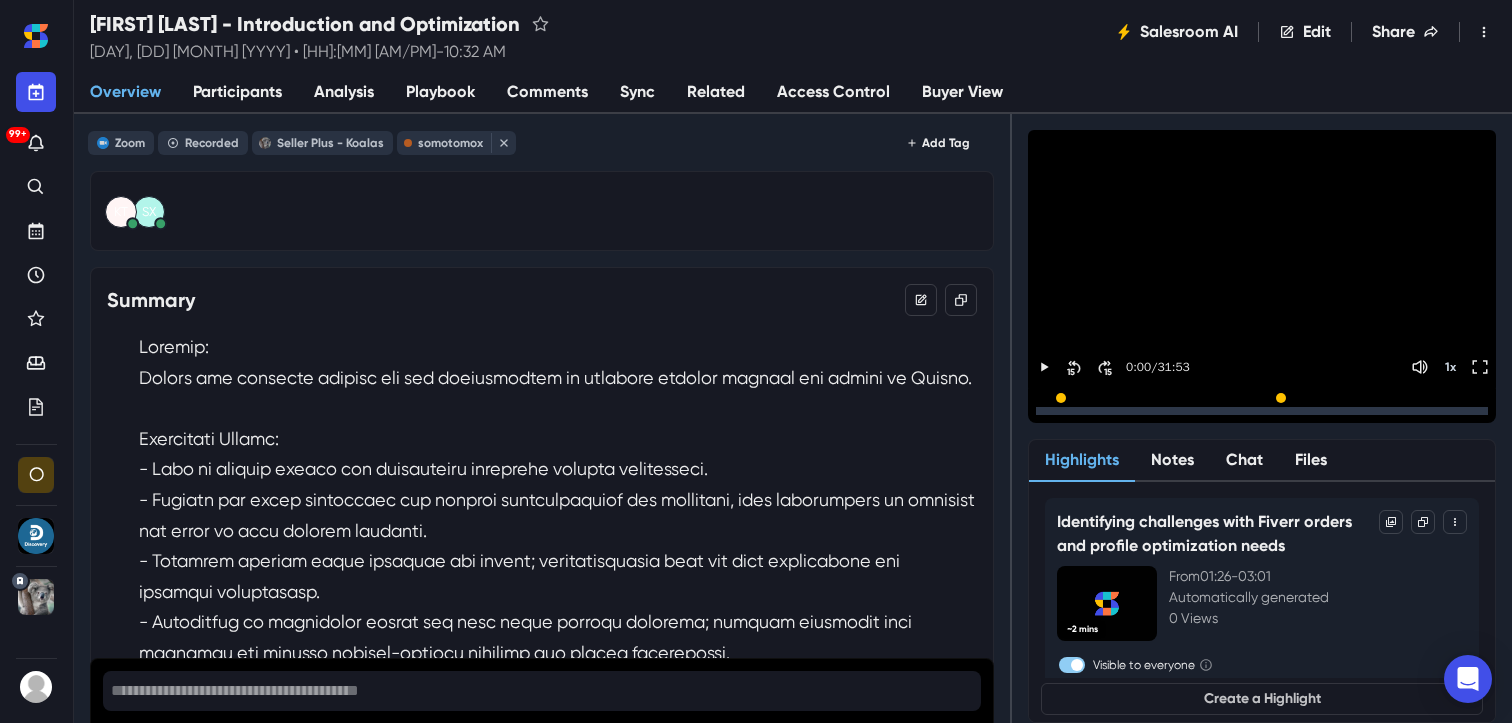 click on "Sync" at bounding box center (637, 93) 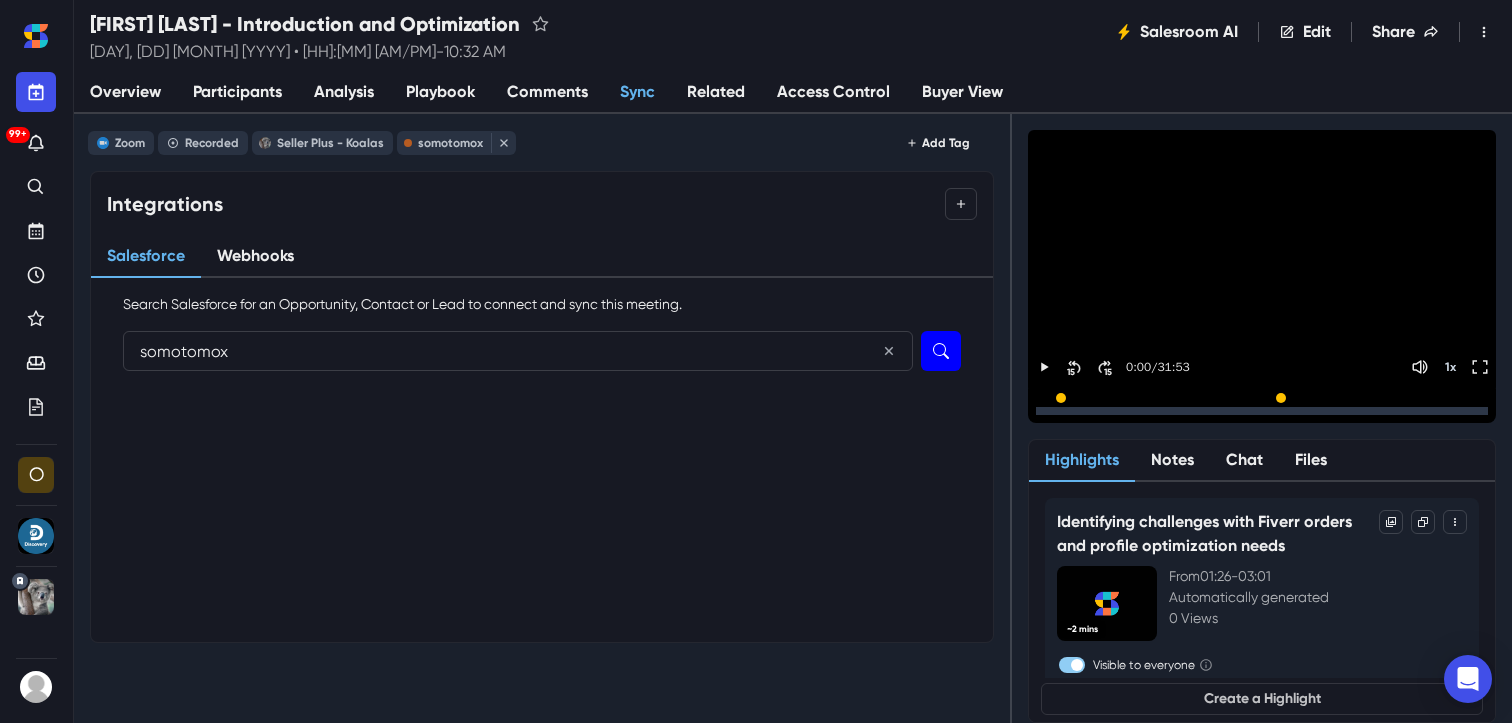 type on "somotomox" 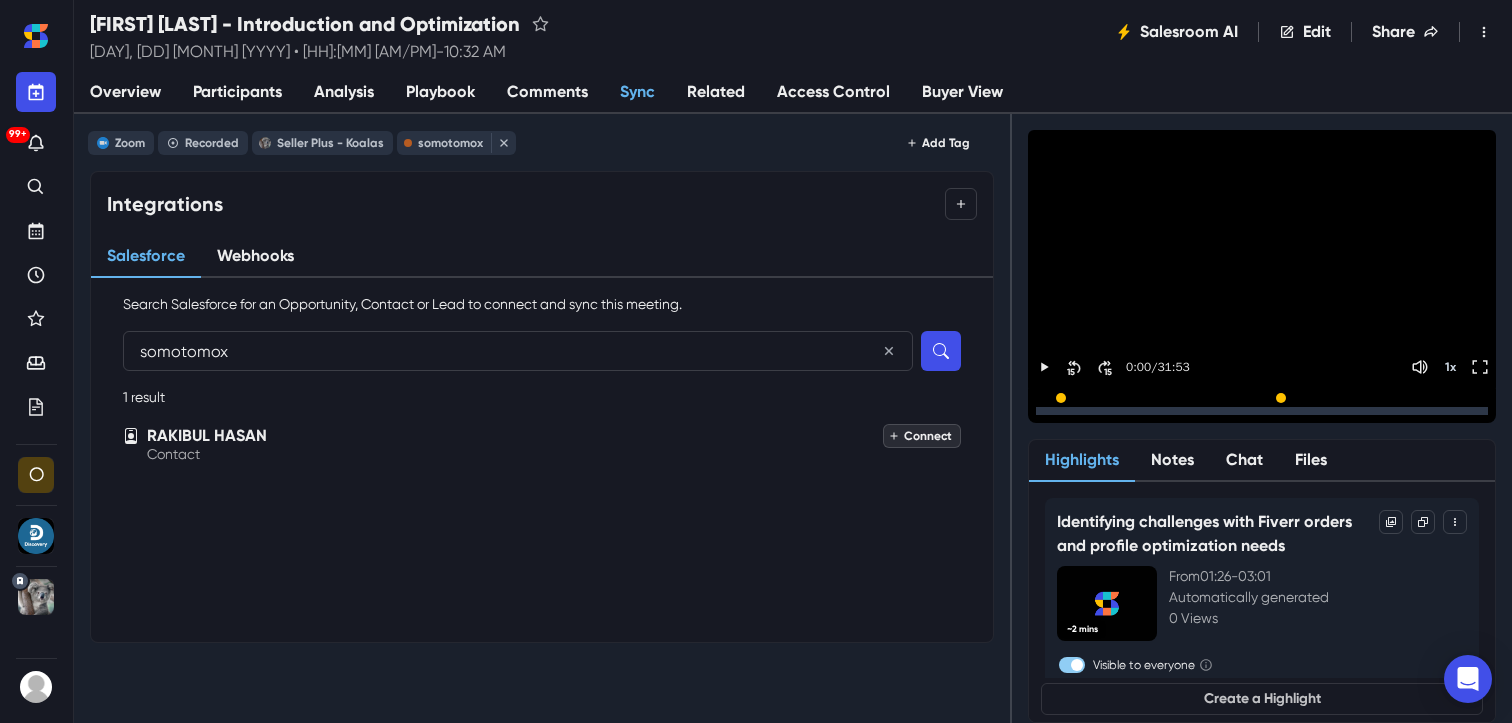 click on "Connect" at bounding box center (922, 436) 